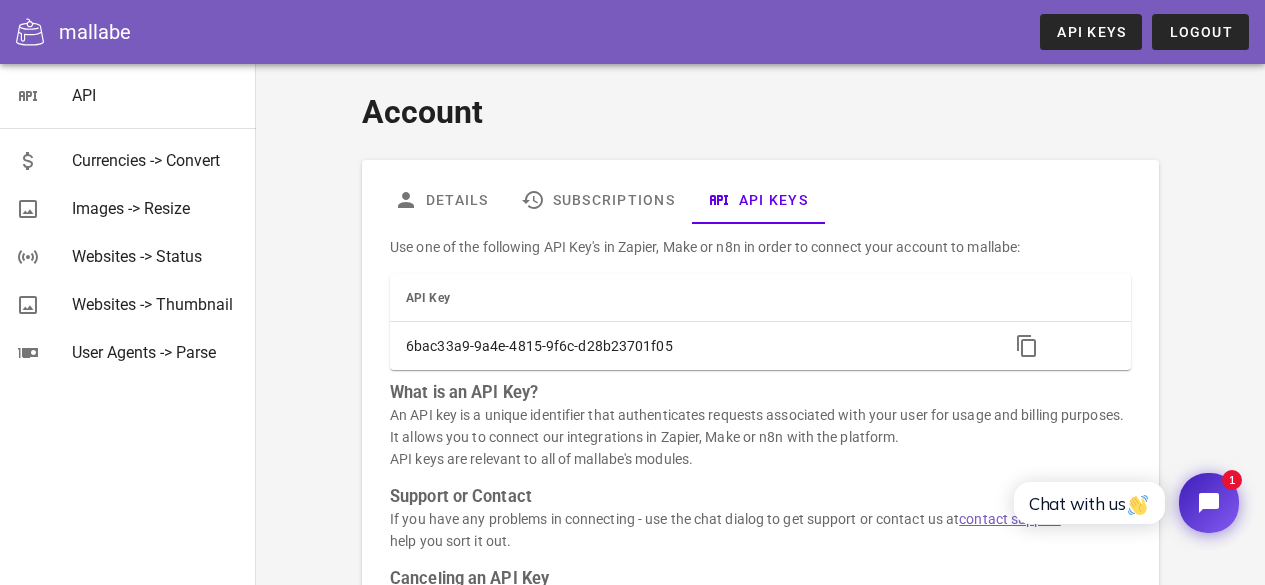 scroll, scrollTop: 0, scrollLeft: 0, axis: both 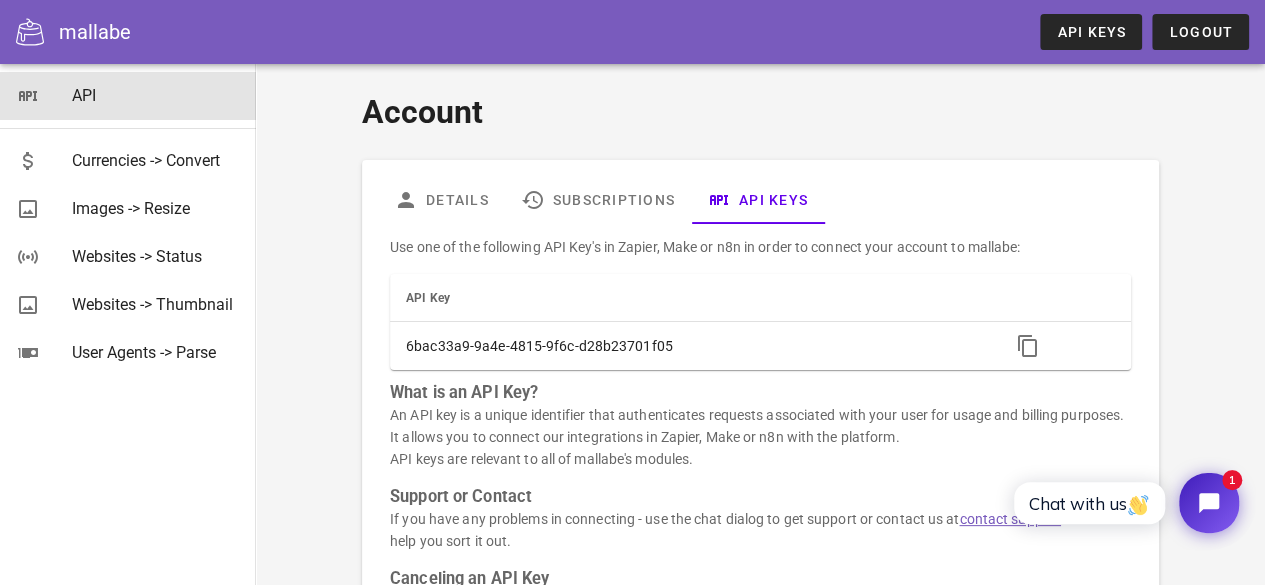 click on "API" at bounding box center [156, 95] 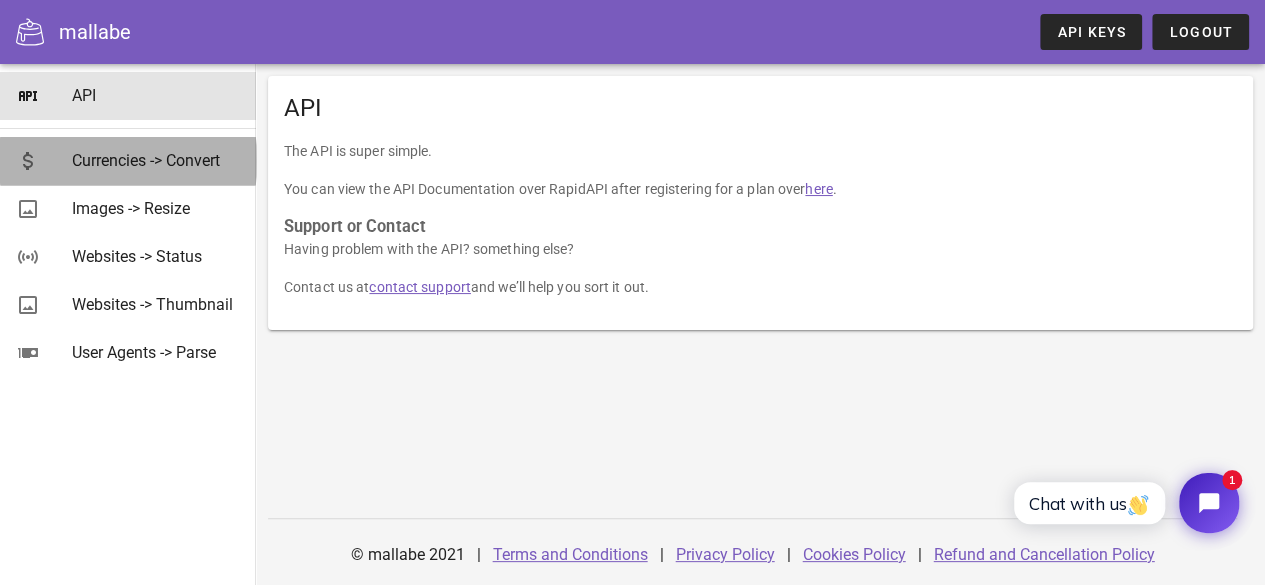 click on "Currencies -> Convert" at bounding box center (156, 160) 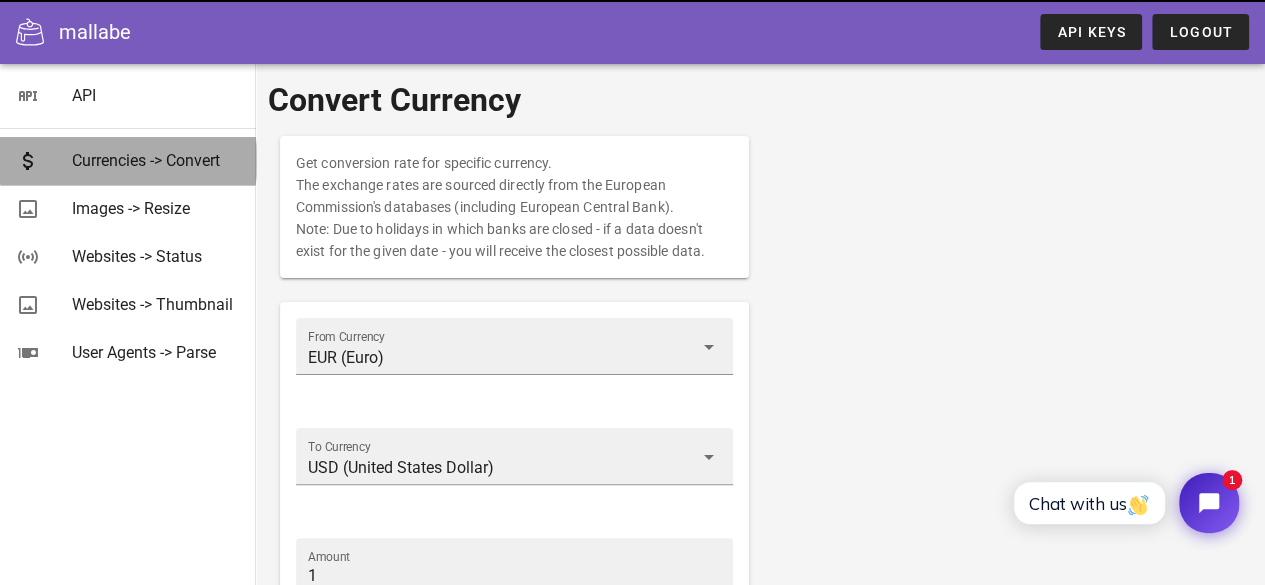 click on "Currencies -> Convert" at bounding box center [156, 160] 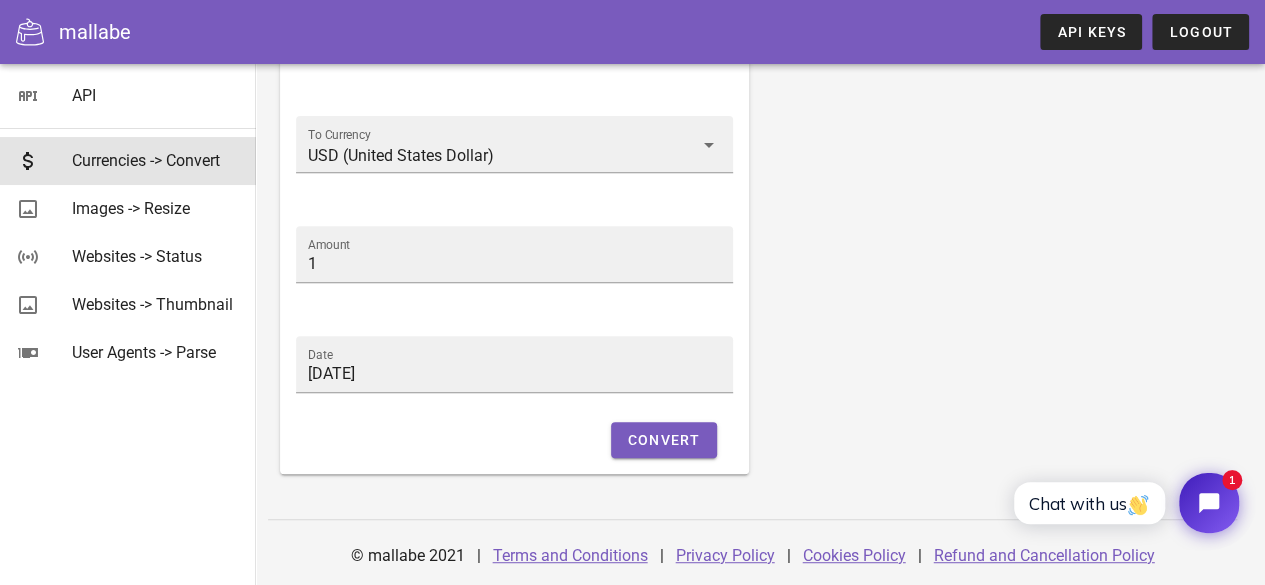 scroll, scrollTop: 0, scrollLeft: 0, axis: both 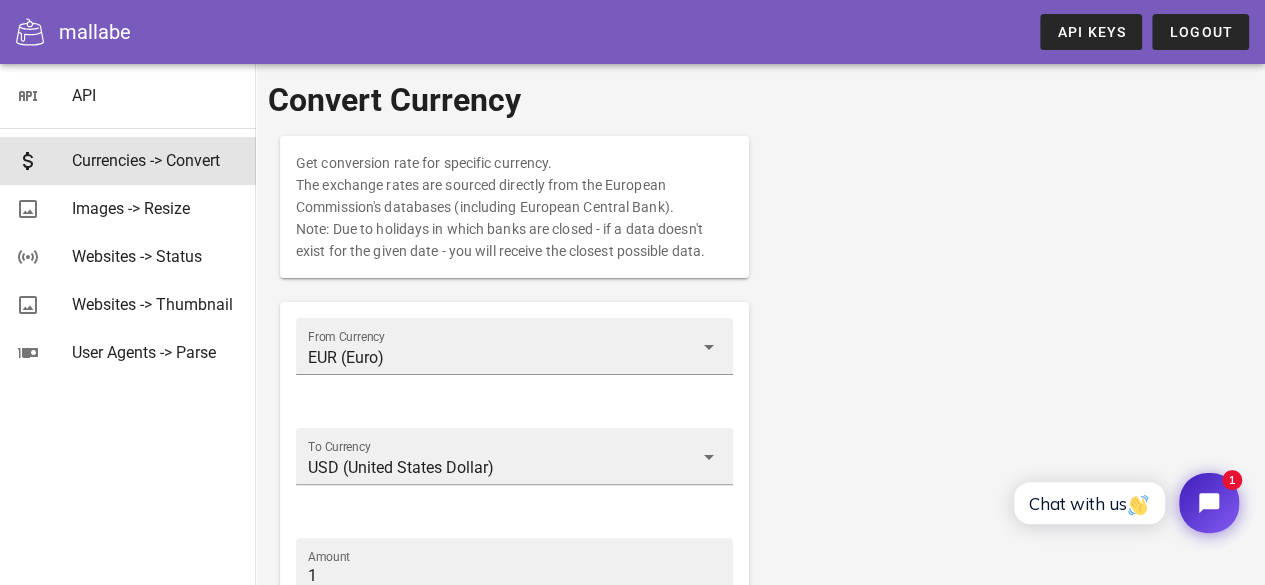 click on "mallabe" at bounding box center [95, 32] 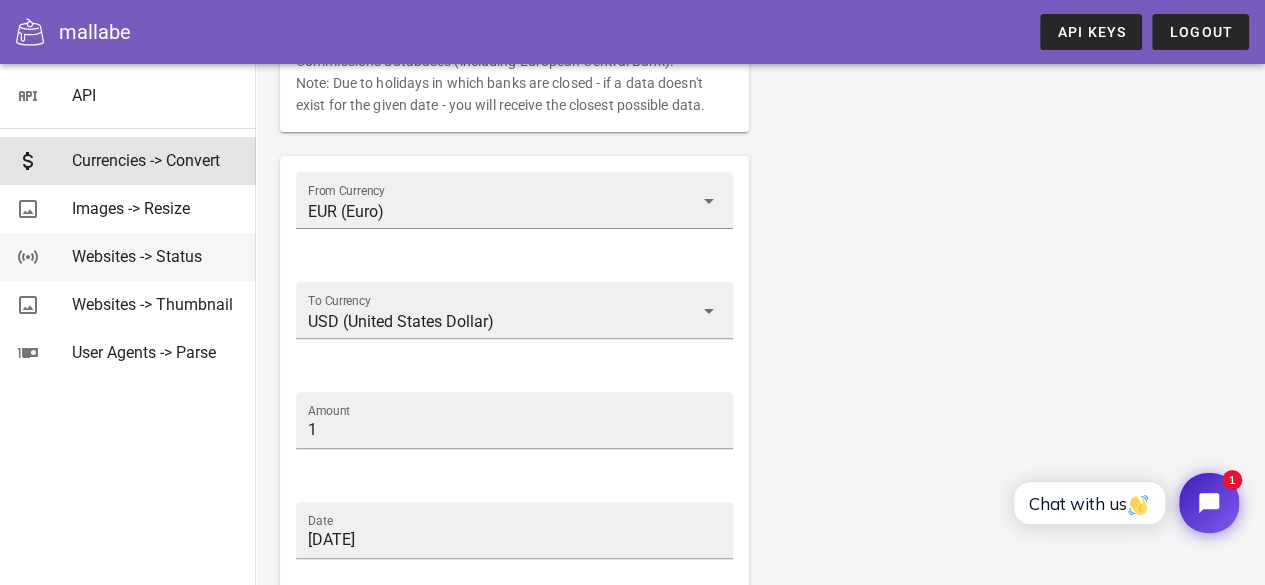 scroll, scrollTop: 312, scrollLeft: 0, axis: vertical 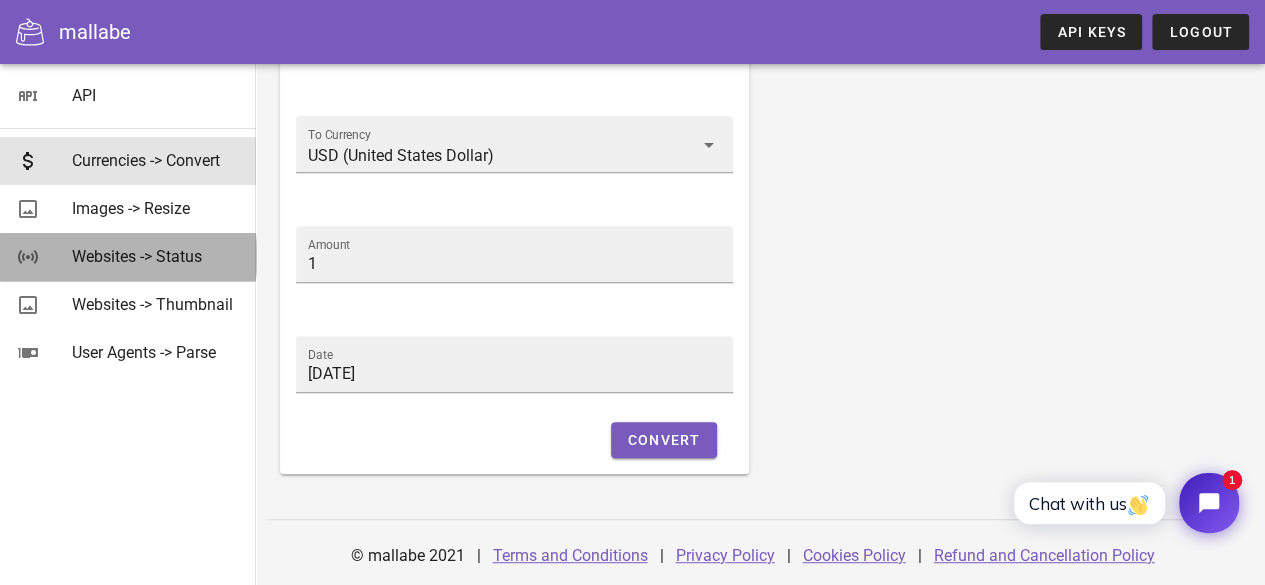 click on "Websites -> Status" at bounding box center [156, 256] 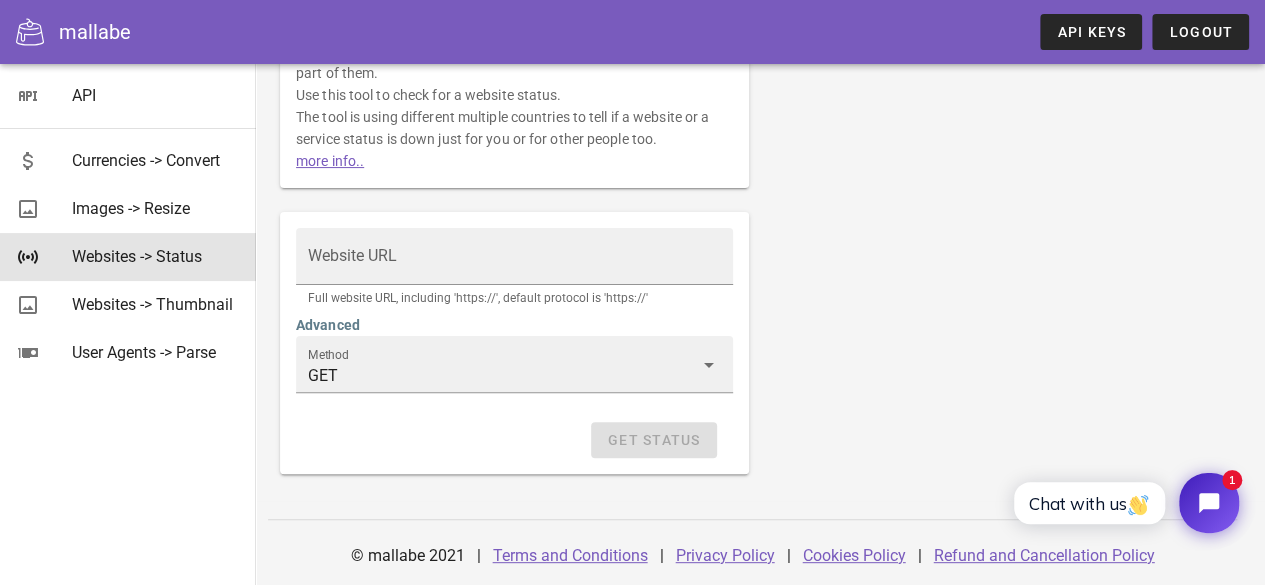 scroll, scrollTop: 0, scrollLeft: 0, axis: both 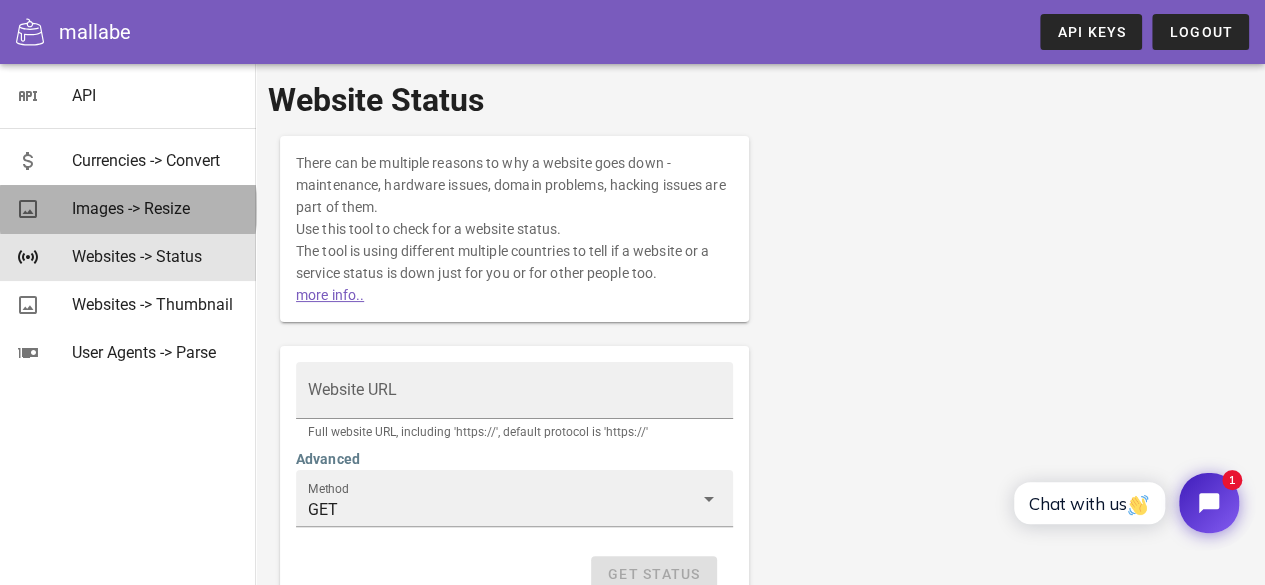 click on "Images -> Resize" at bounding box center (156, 208) 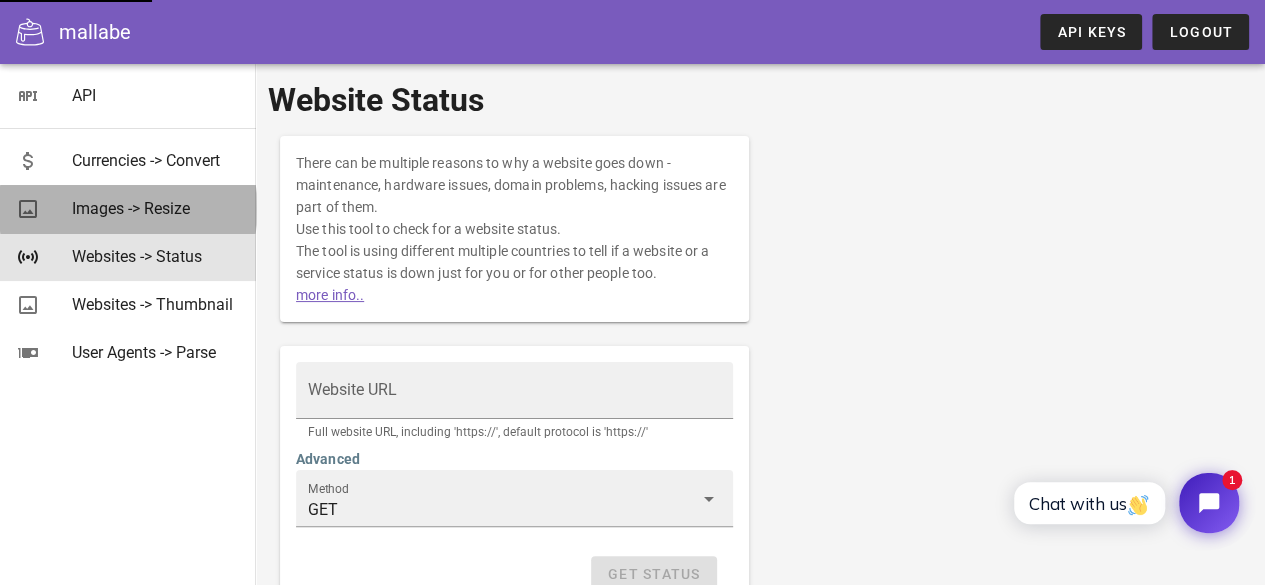 click on "Images -> Resize" at bounding box center (156, 208) 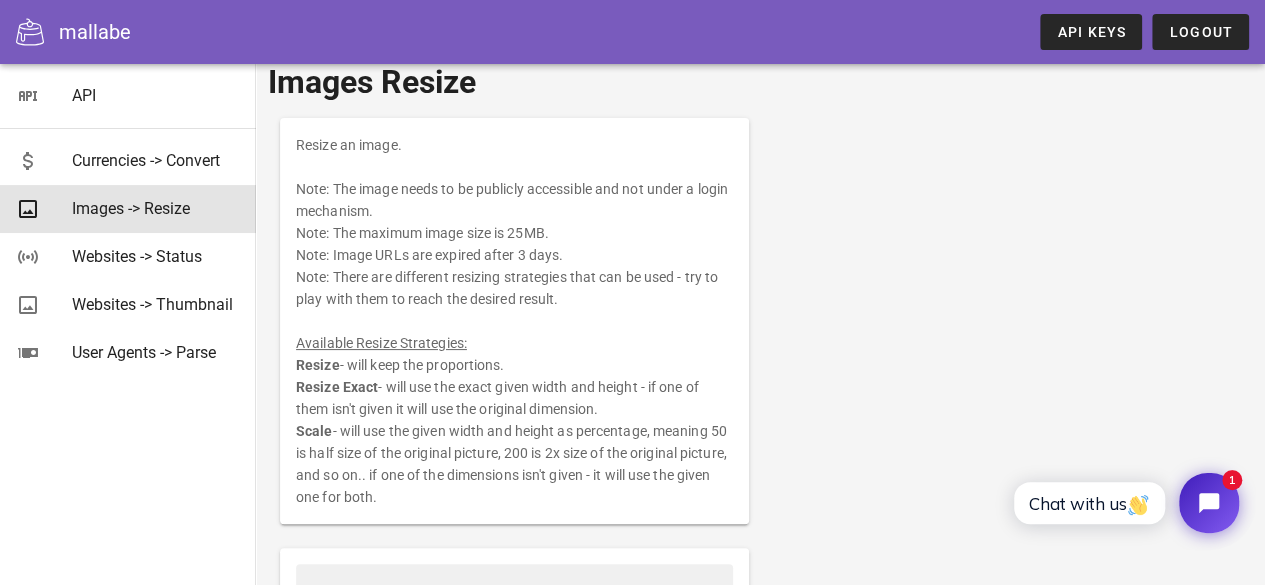 scroll, scrollTop: 0, scrollLeft: 0, axis: both 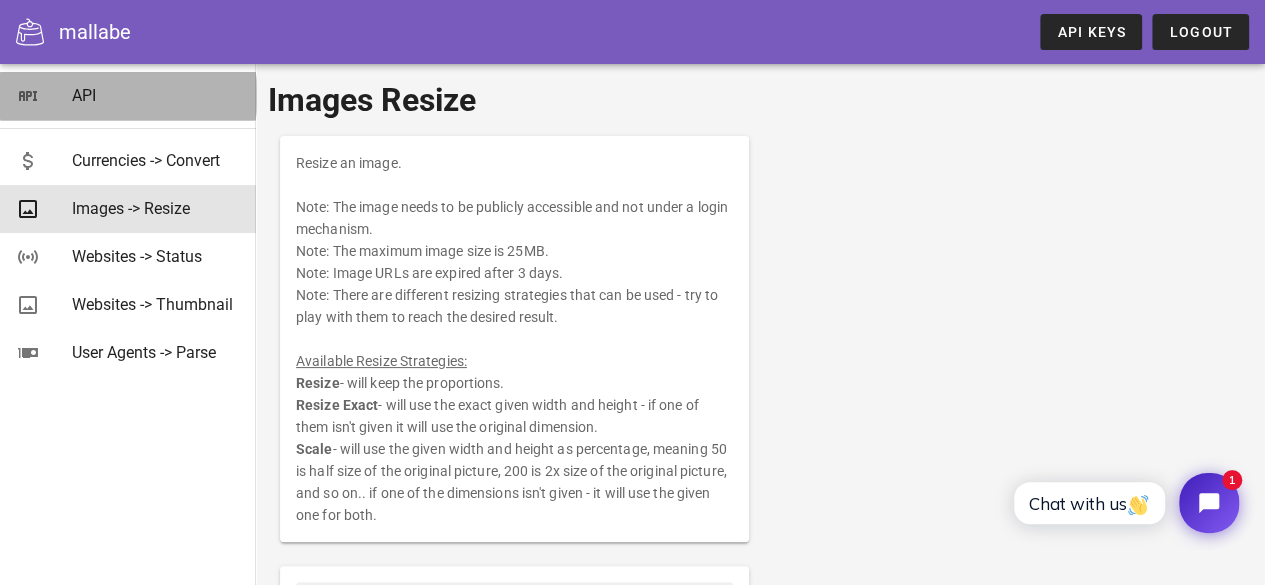 click on "API" at bounding box center [156, 95] 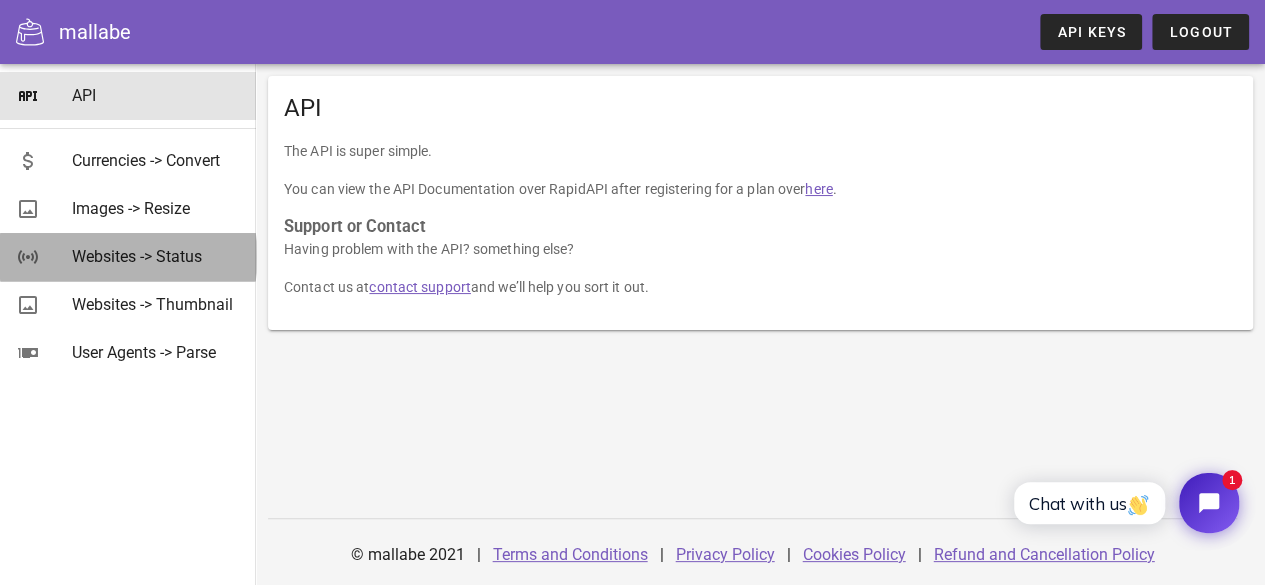 click on "Websites -> Status" at bounding box center (156, 256) 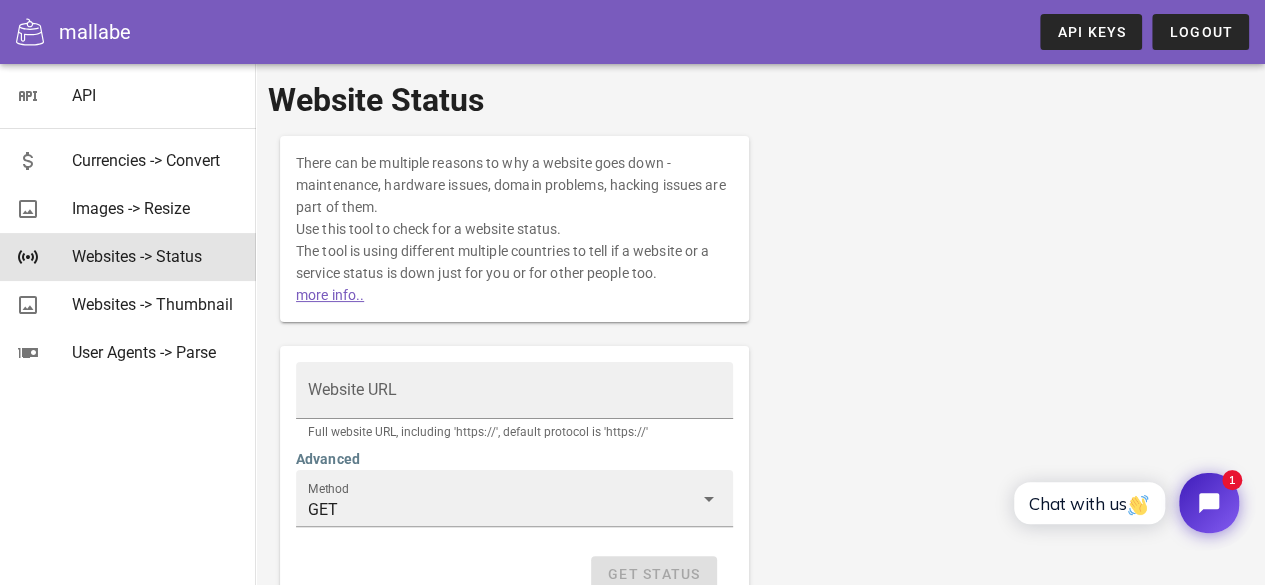 click on "mallabe
API Keys
Logout" at bounding box center [632, 32] 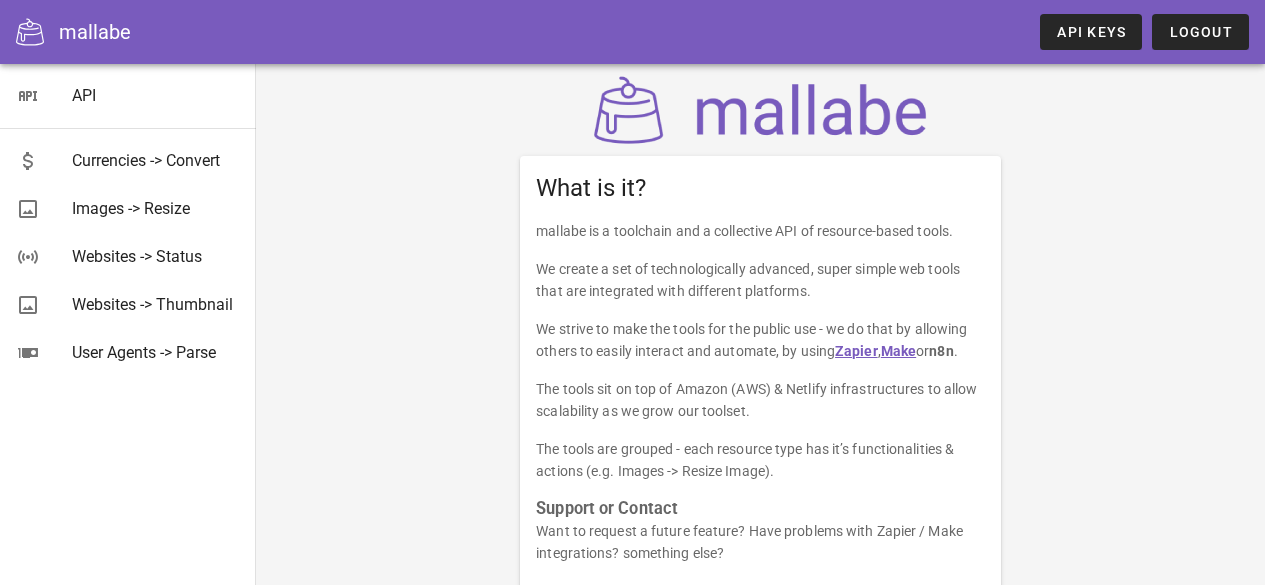 scroll, scrollTop: 0, scrollLeft: 0, axis: both 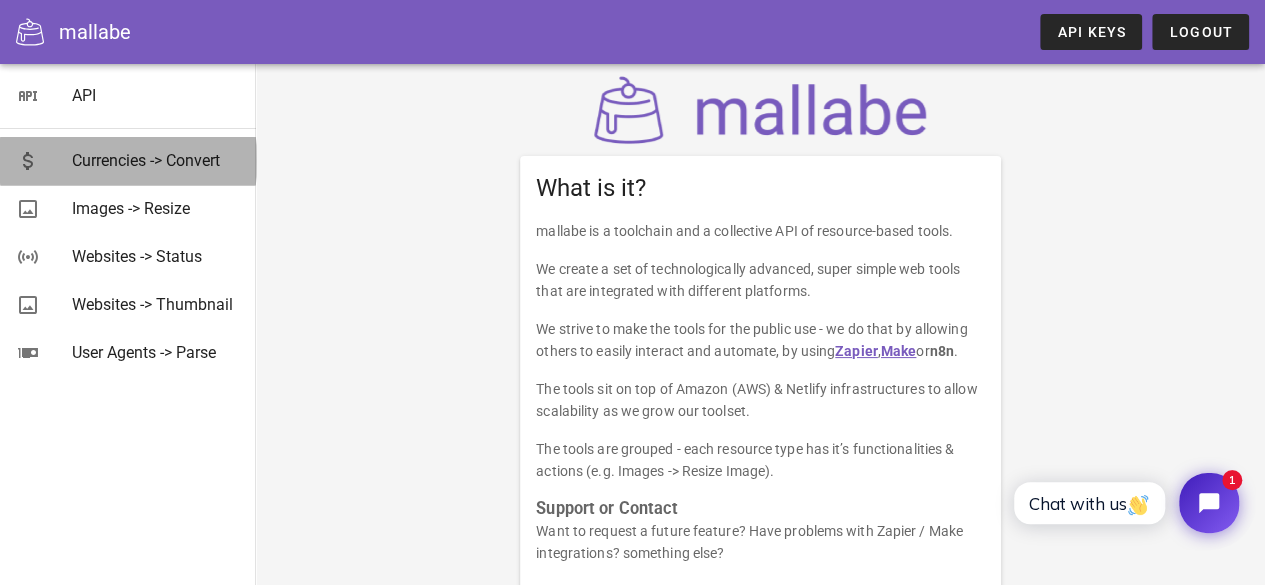 click on "Currencies -> Convert" at bounding box center (156, 160) 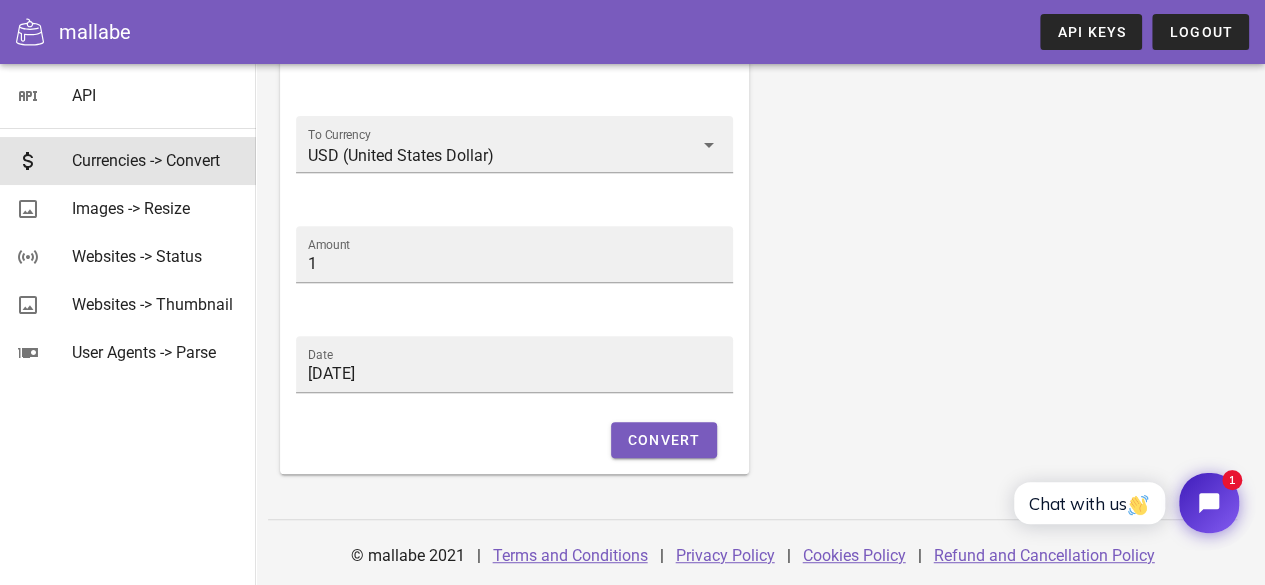 scroll, scrollTop: 0, scrollLeft: 0, axis: both 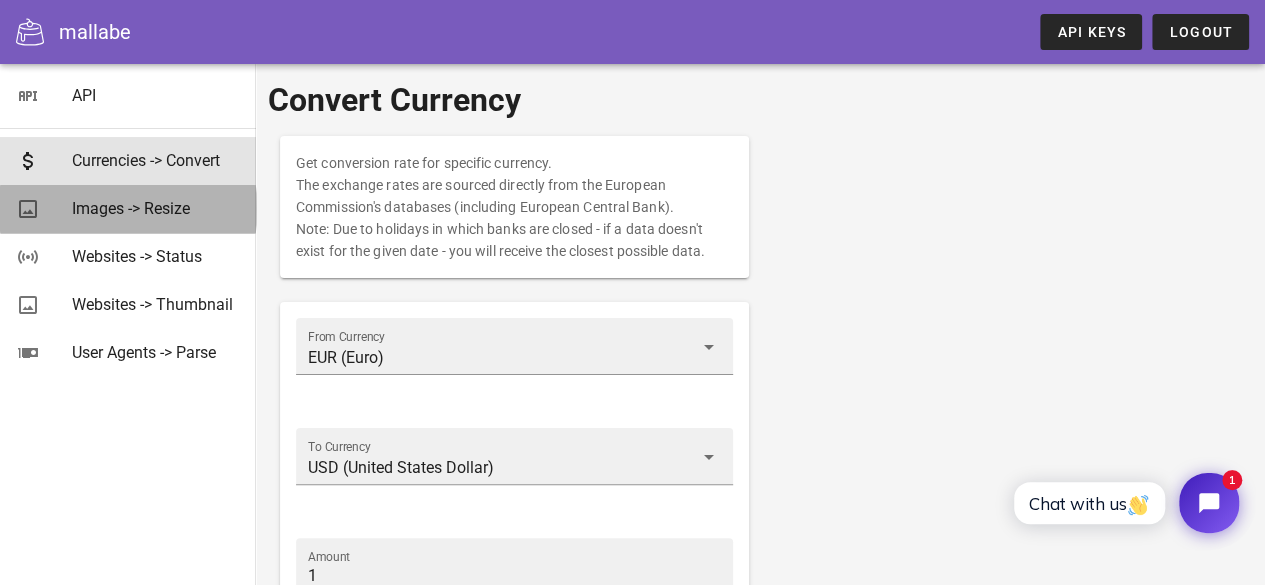 click on "Images -> Resize" at bounding box center [156, 208] 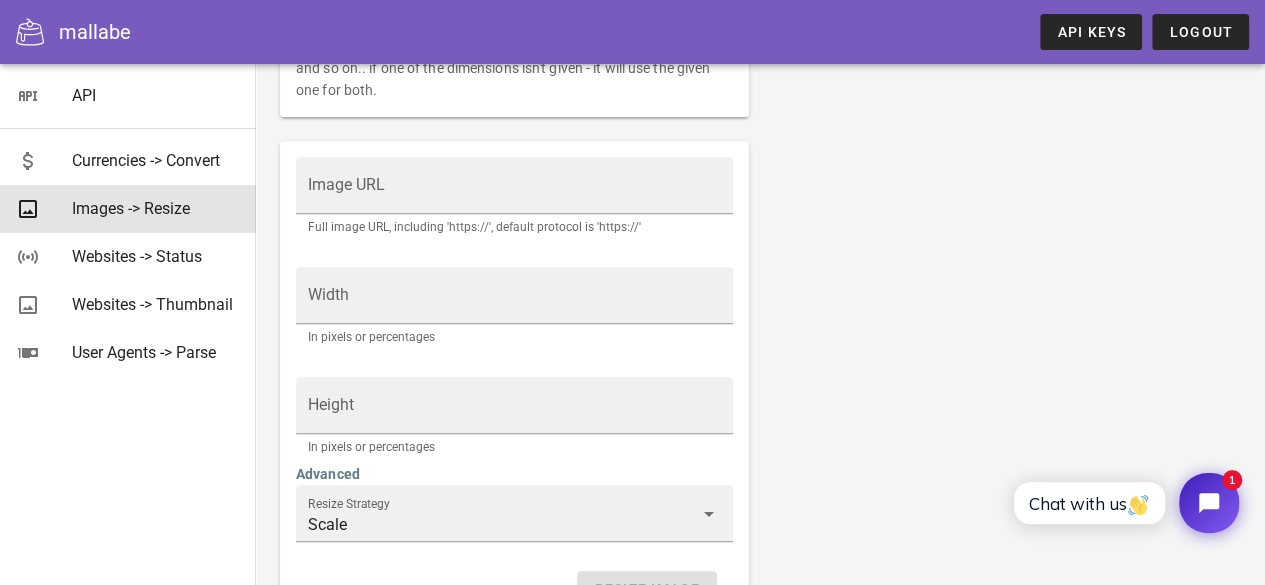 scroll, scrollTop: 574, scrollLeft: 0, axis: vertical 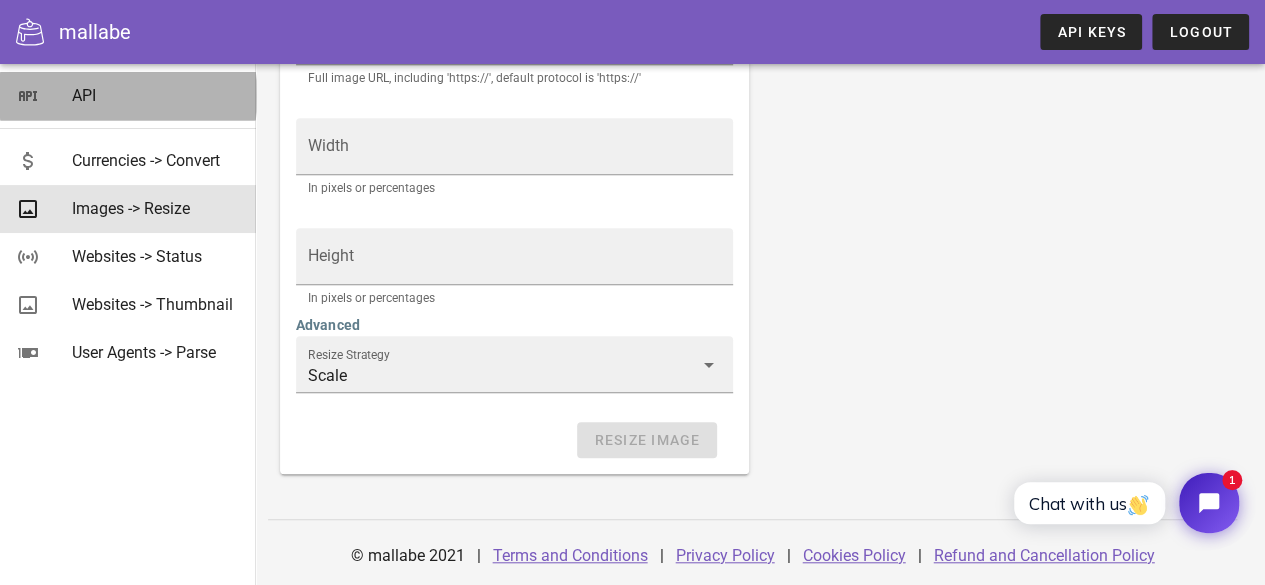 click on "API" at bounding box center [156, 95] 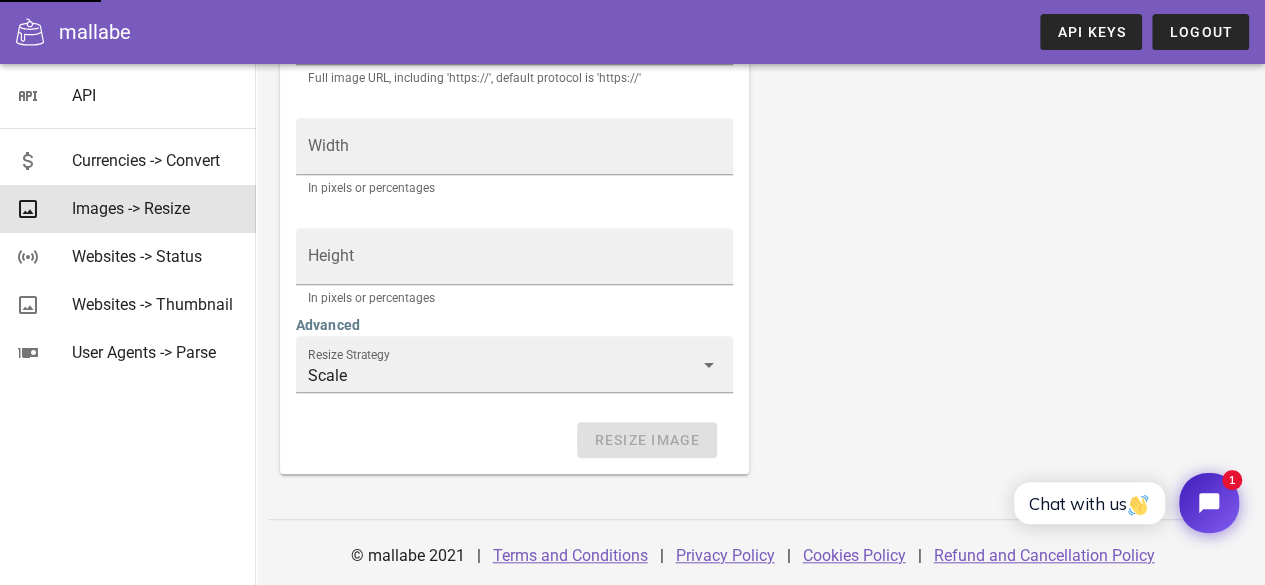 scroll, scrollTop: 0, scrollLeft: 0, axis: both 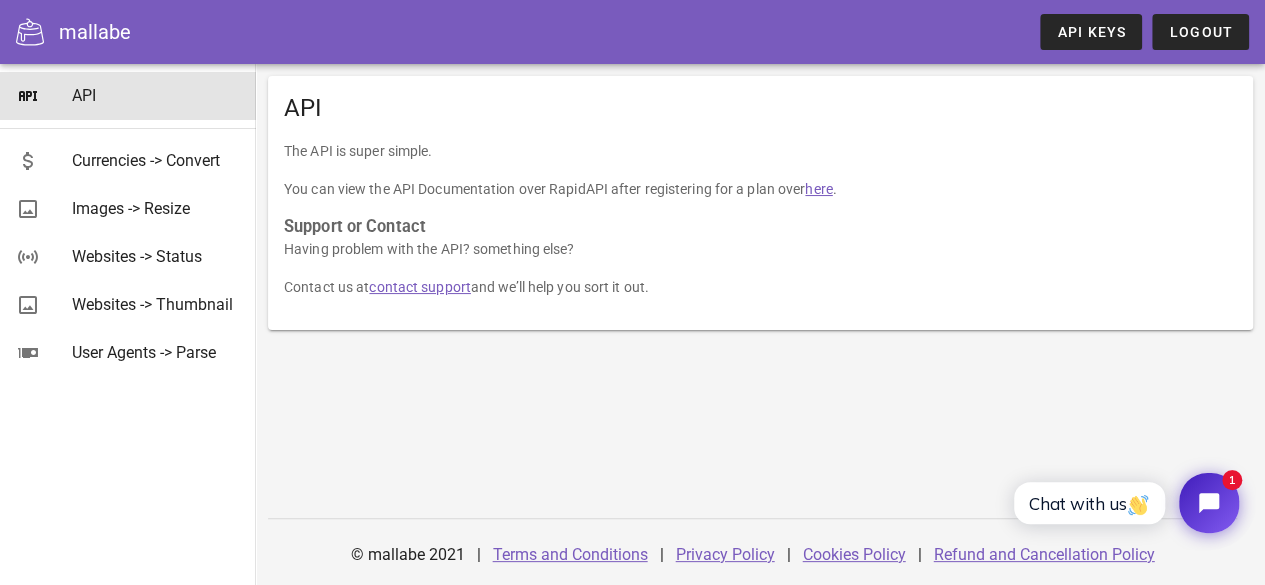 click on "here" at bounding box center [818, 189] 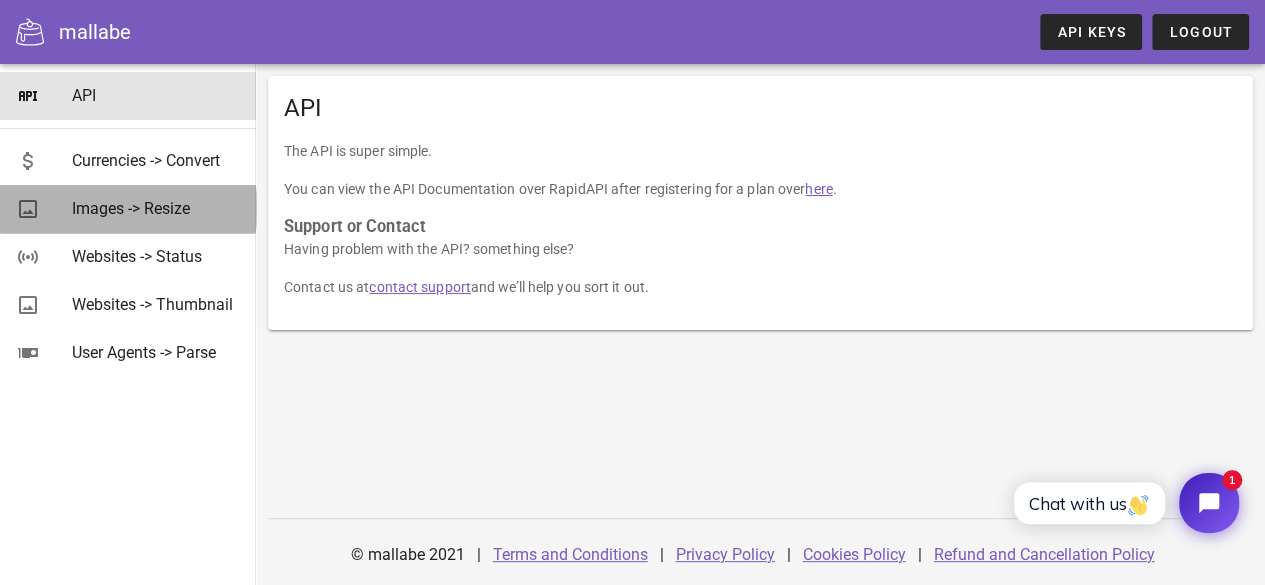 click on "Images -> Resize" at bounding box center [156, 208] 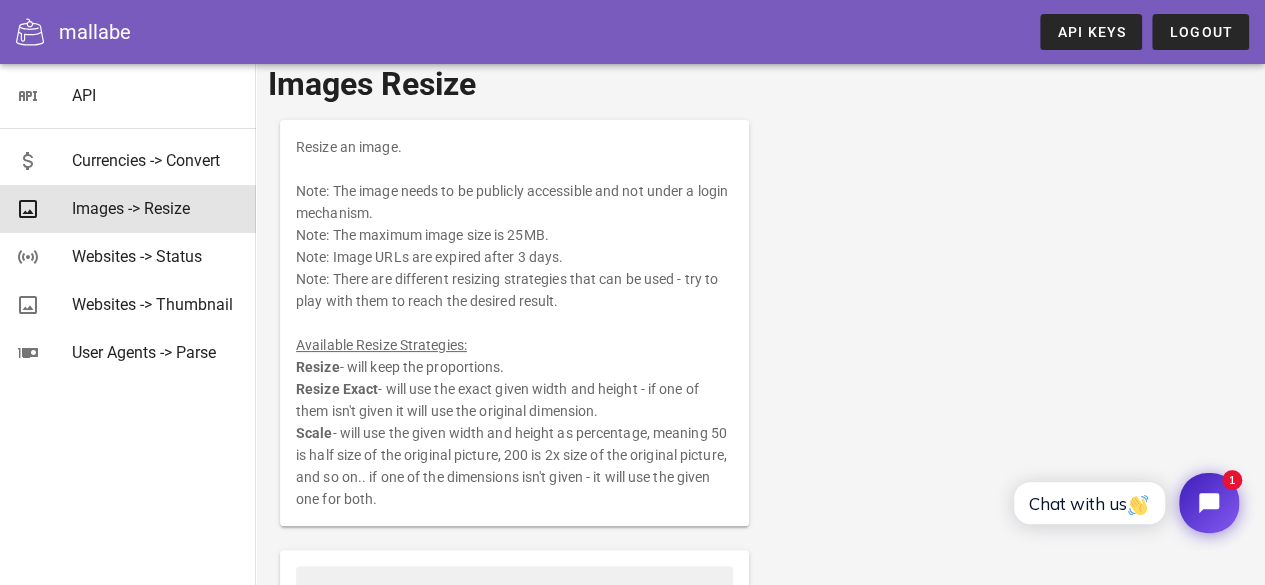 scroll, scrollTop: 0, scrollLeft: 0, axis: both 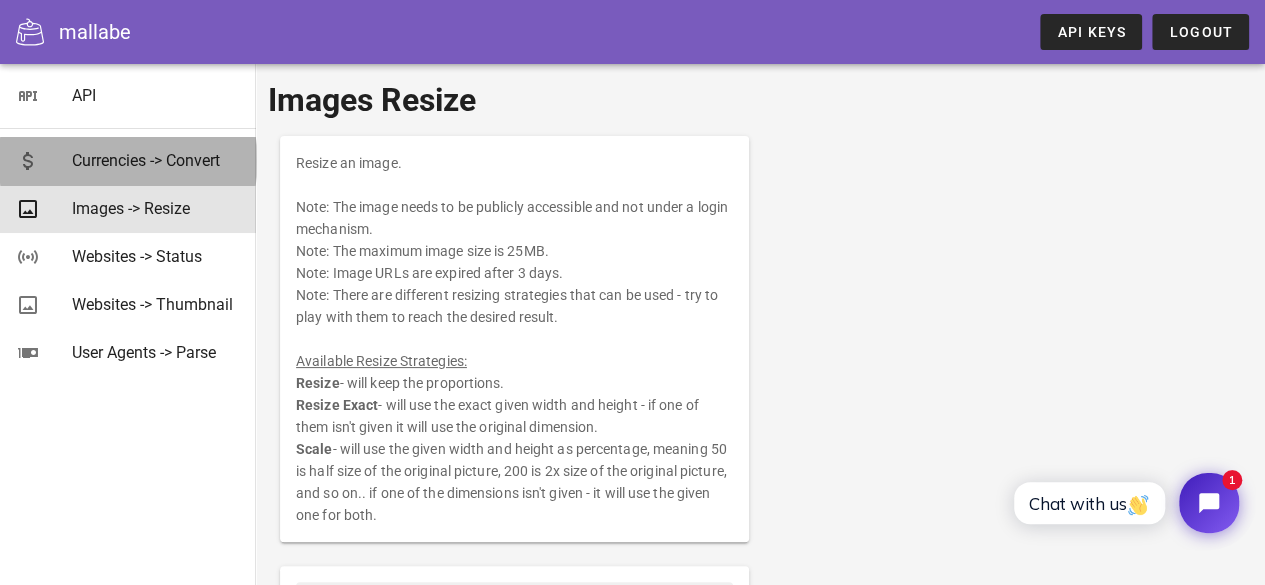 click on "Currencies -> Convert" at bounding box center (156, 160) 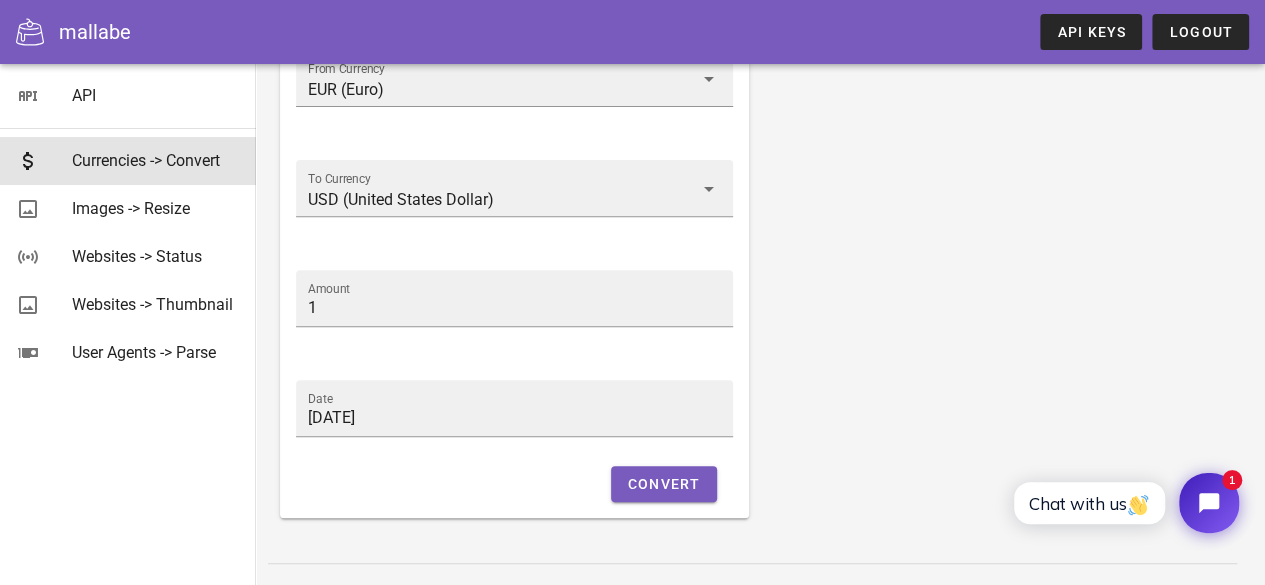 scroll, scrollTop: 312, scrollLeft: 0, axis: vertical 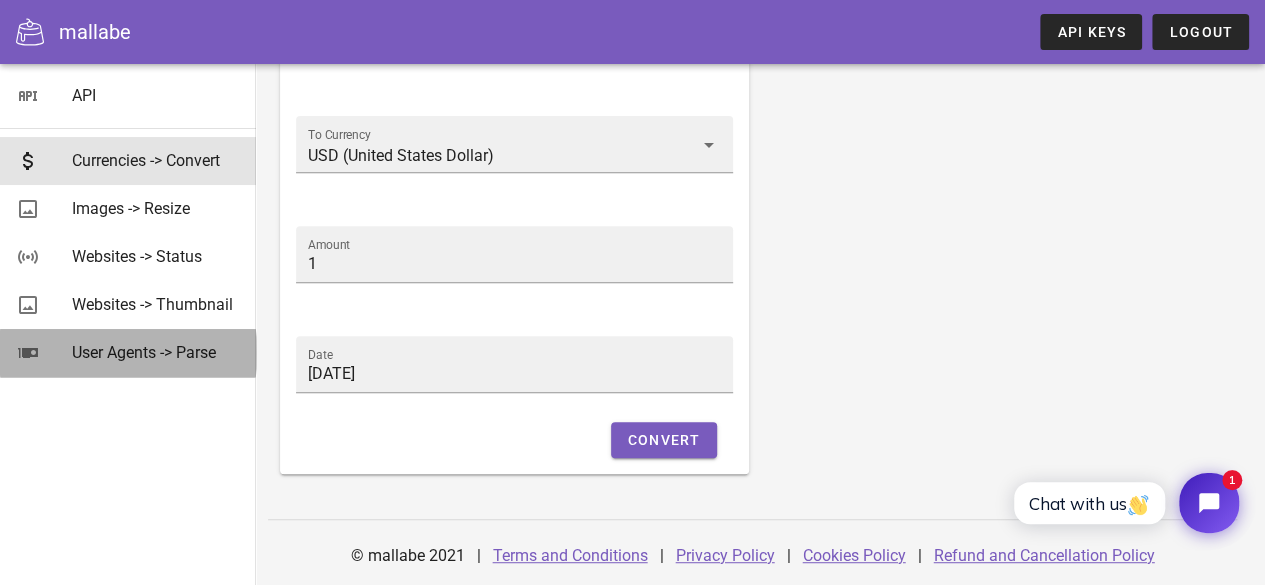 click on "User Agents -> Parse" at bounding box center [156, 352] 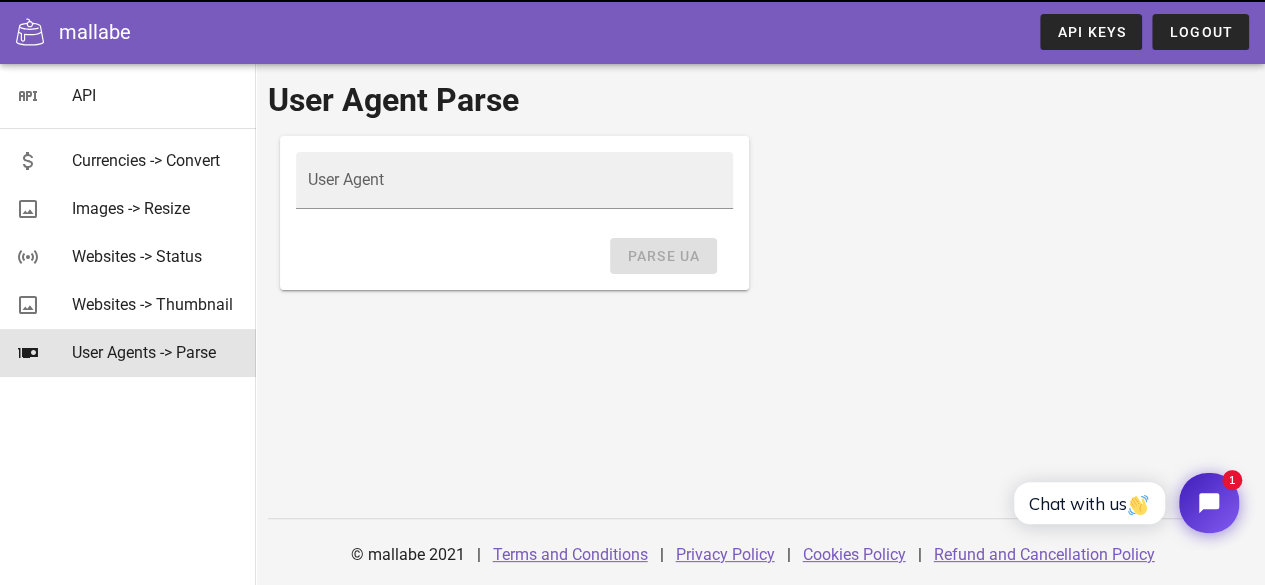 scroll, scrollTop: 0, scrollLeft: 0, axis: both 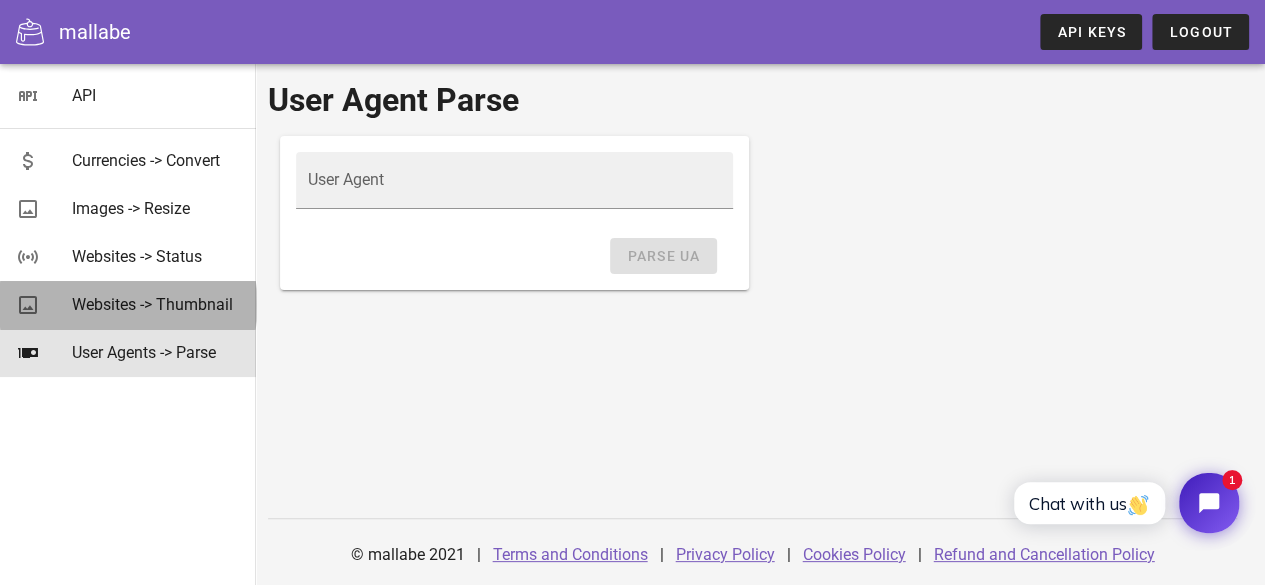 click on "Websites -> Thumbnail" at bounding box center [156, 304] 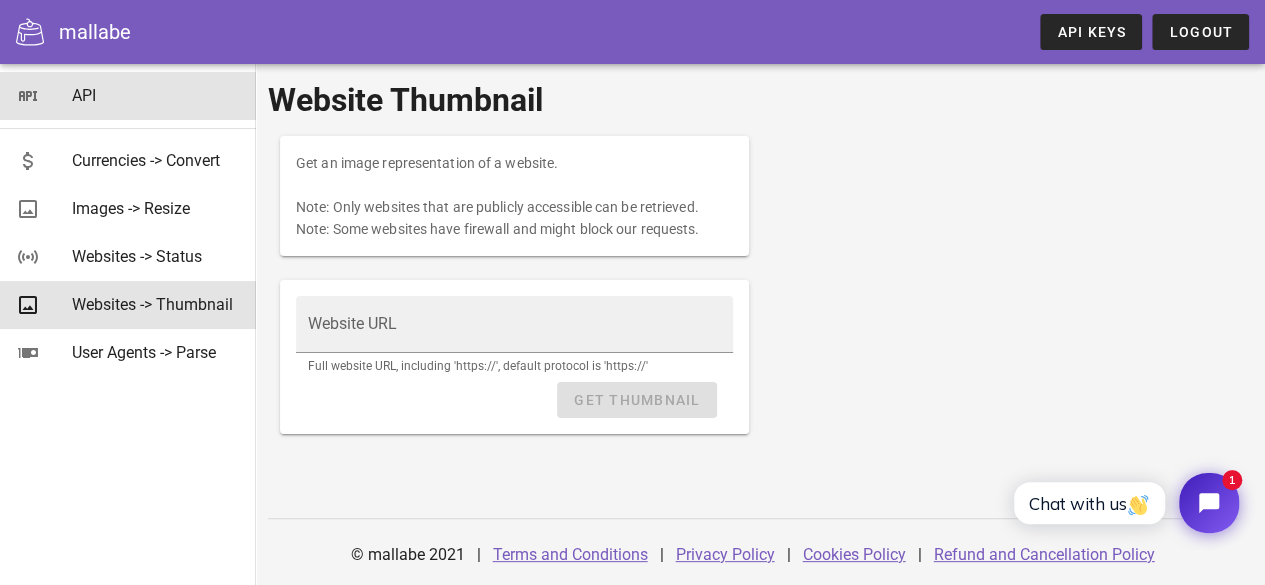 click on "API" at bounding box center [156, 95] 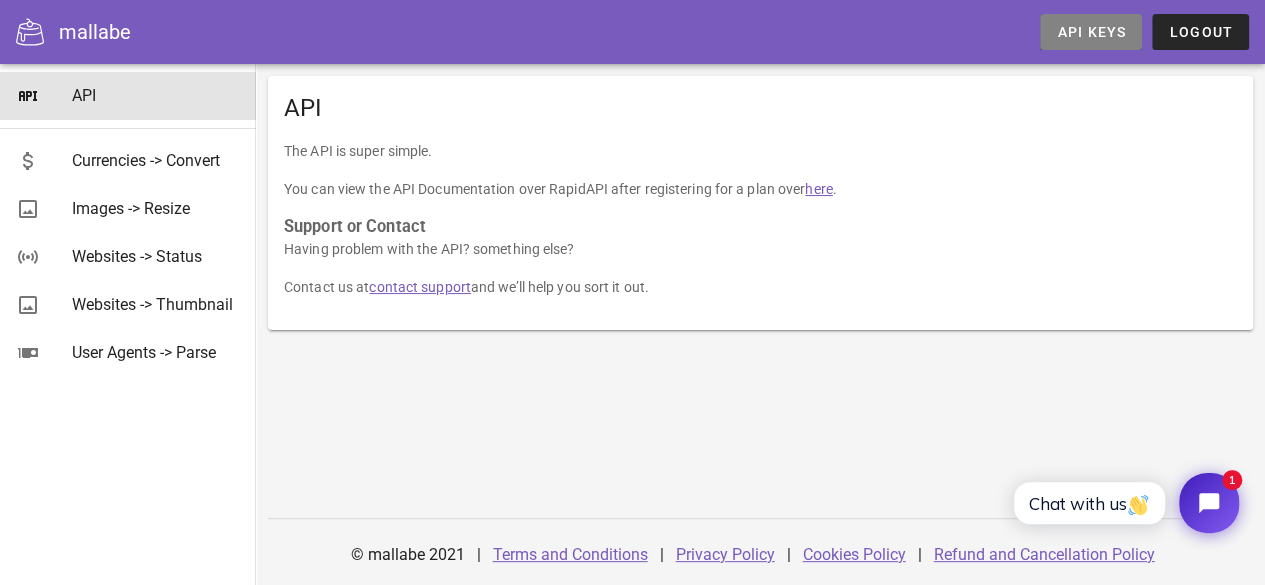 click on "API Keys" at bounding box center [1091, 32] 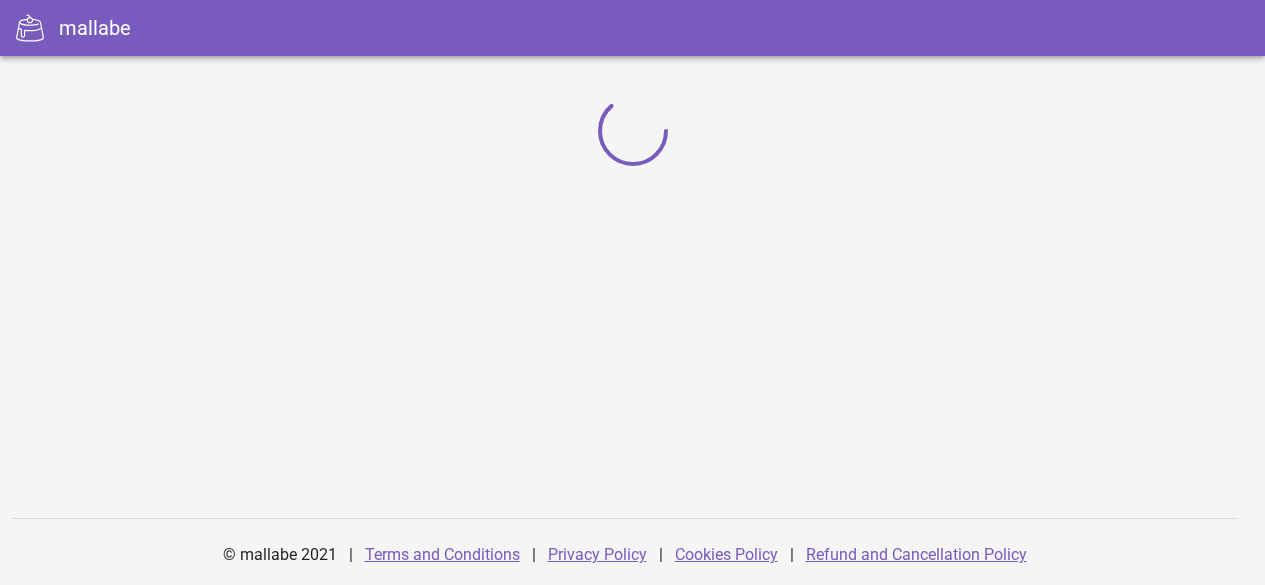 scroll, scrollTop: 0, scrollLeft: 0, axis: both 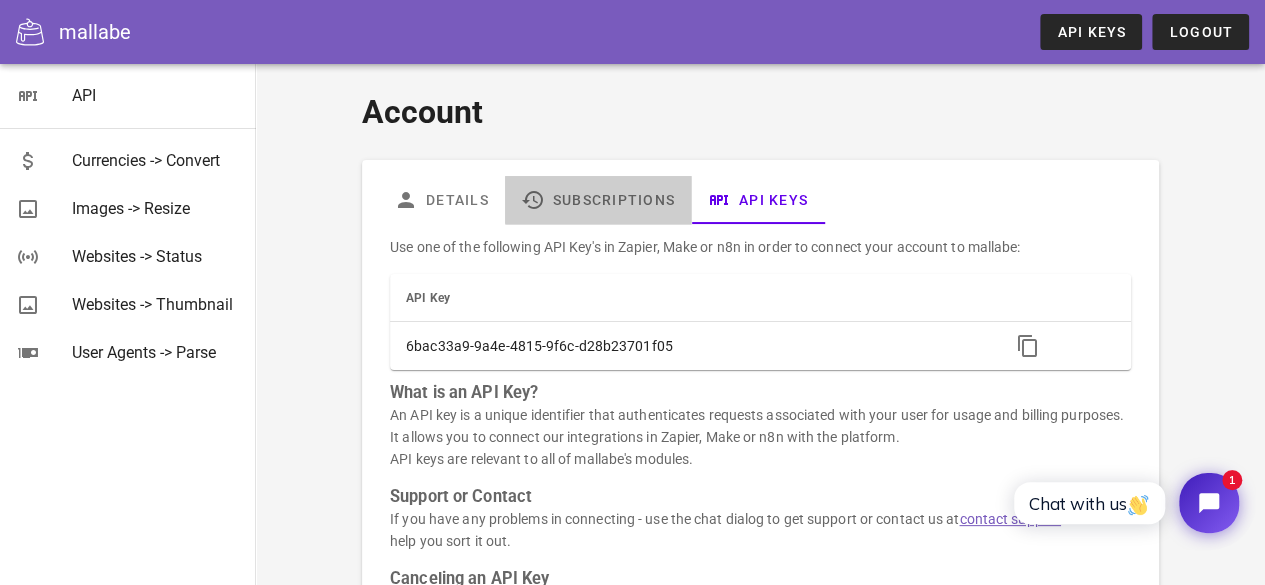 click on "Subscriptions" at bounding box center [598, 200] 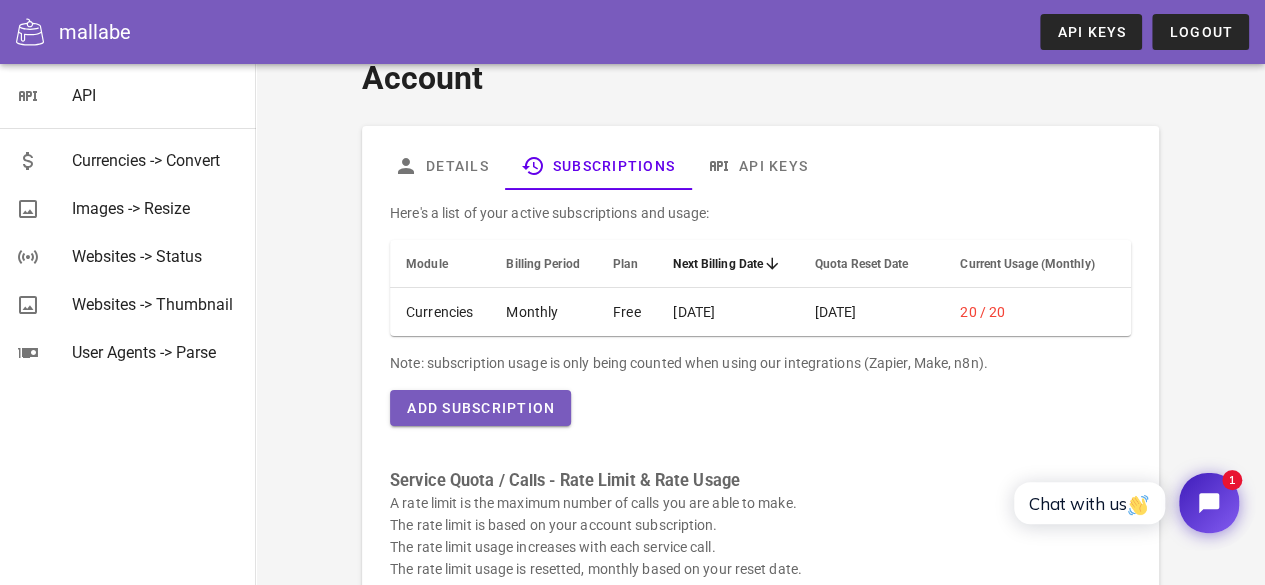scroll, scrollTop: 32, scrollLeft: 0, axis: vertical 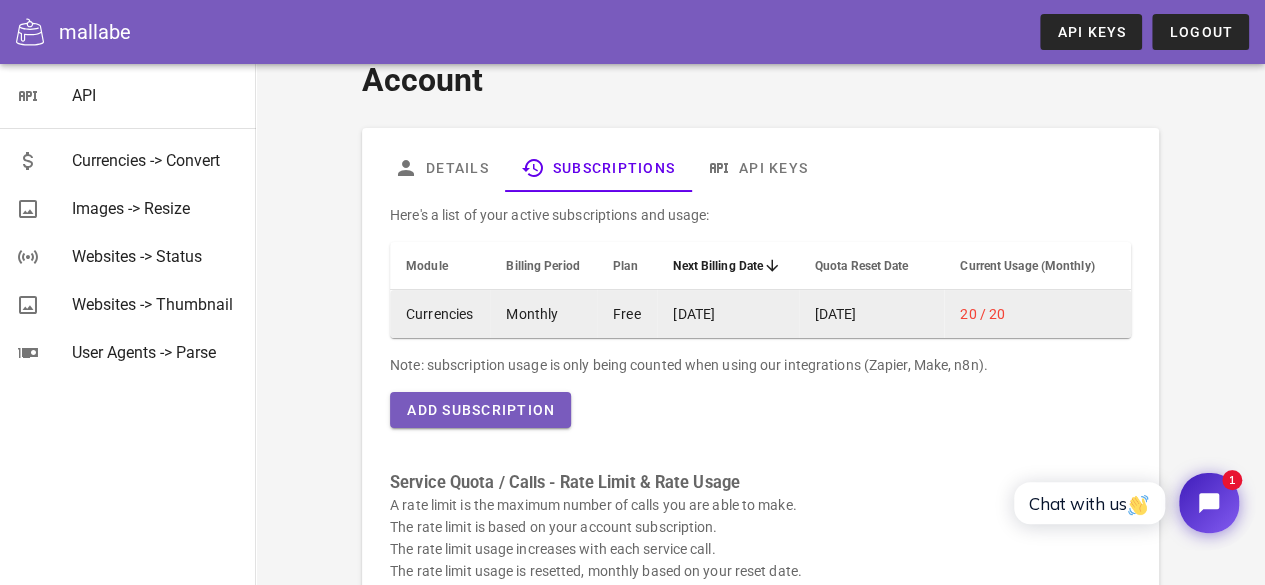 click on "2025-08-29" at bounding box center [871, 314] 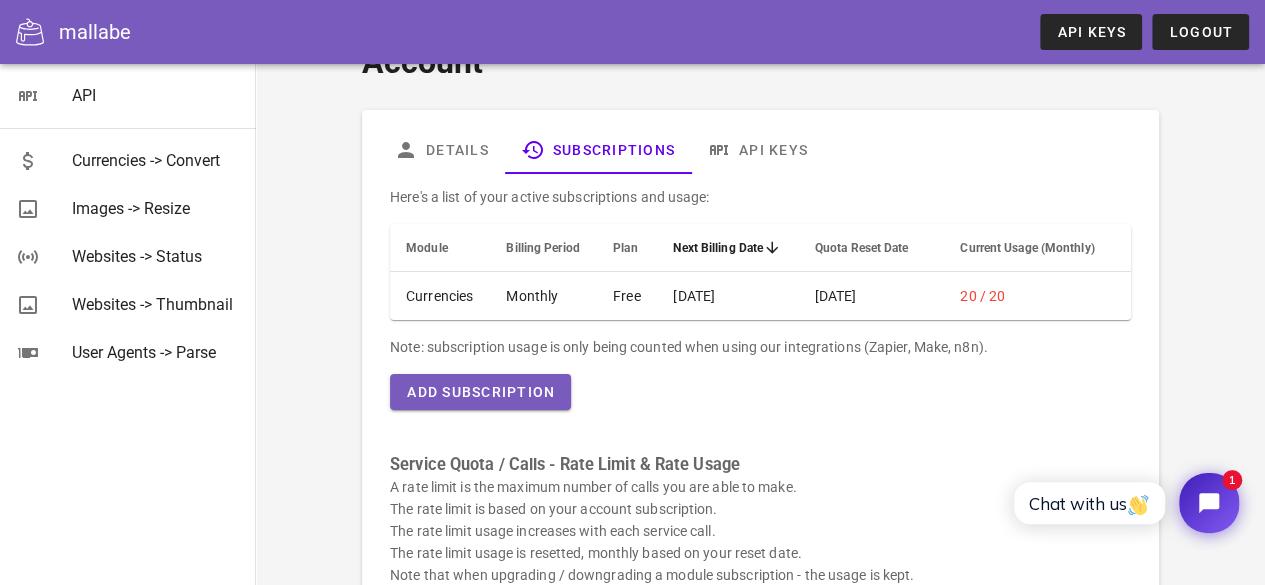 scroll, scrollTop: 52, scrollLeft: 0, axis: vertical 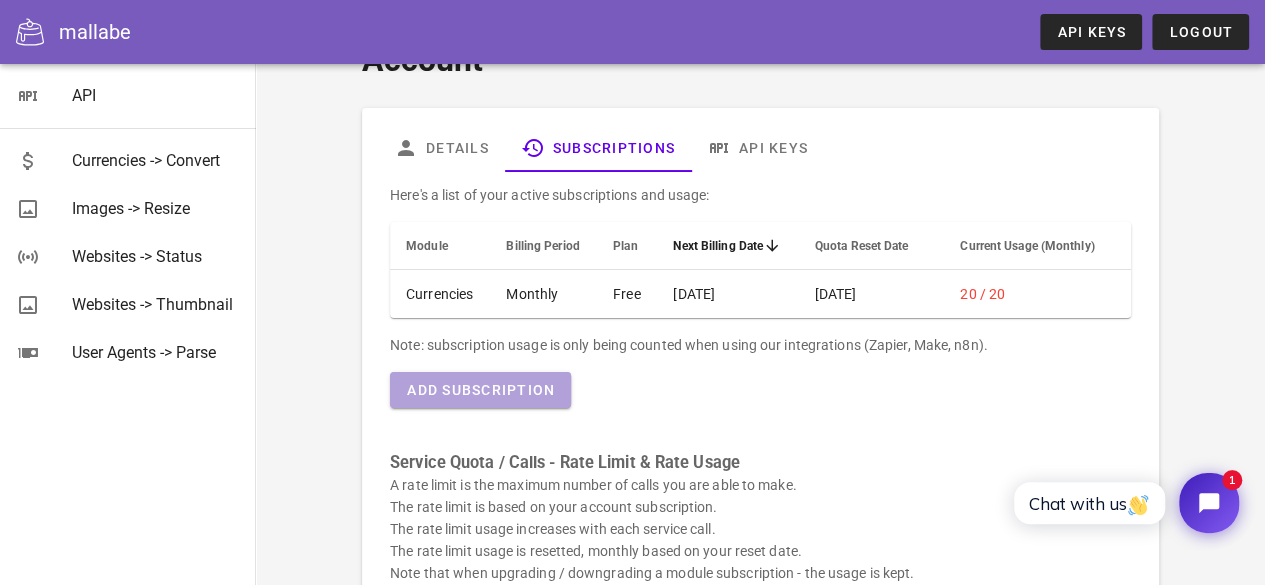 click on "Add Subscription" at bounding box center (480, 390) 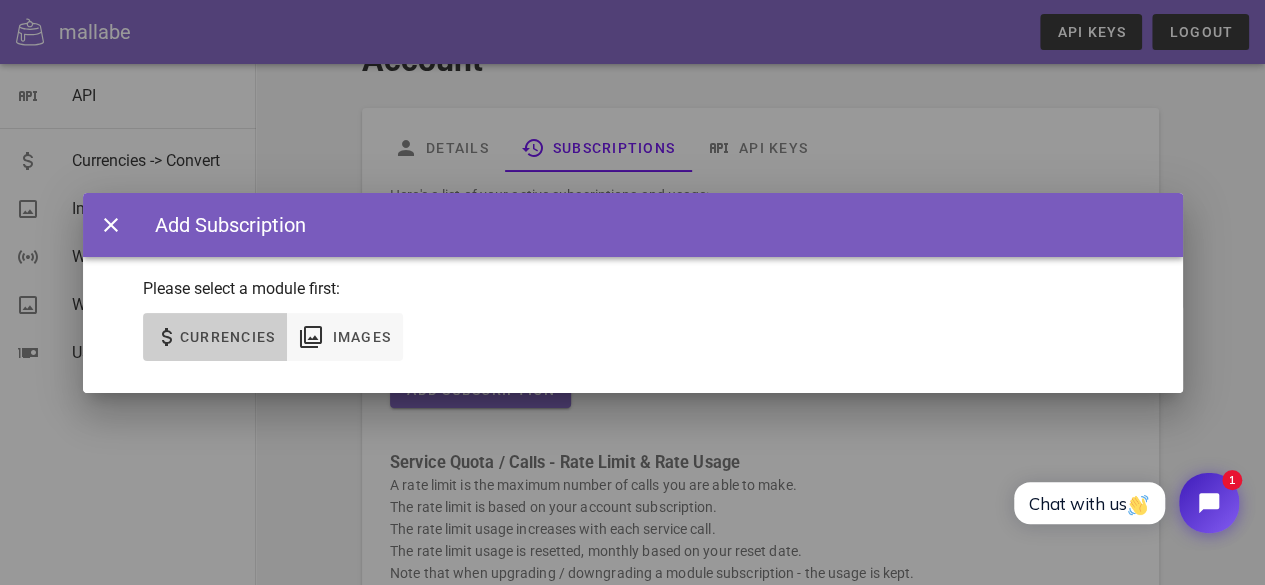 click on "Currencies" at bounding box center (215, 337) 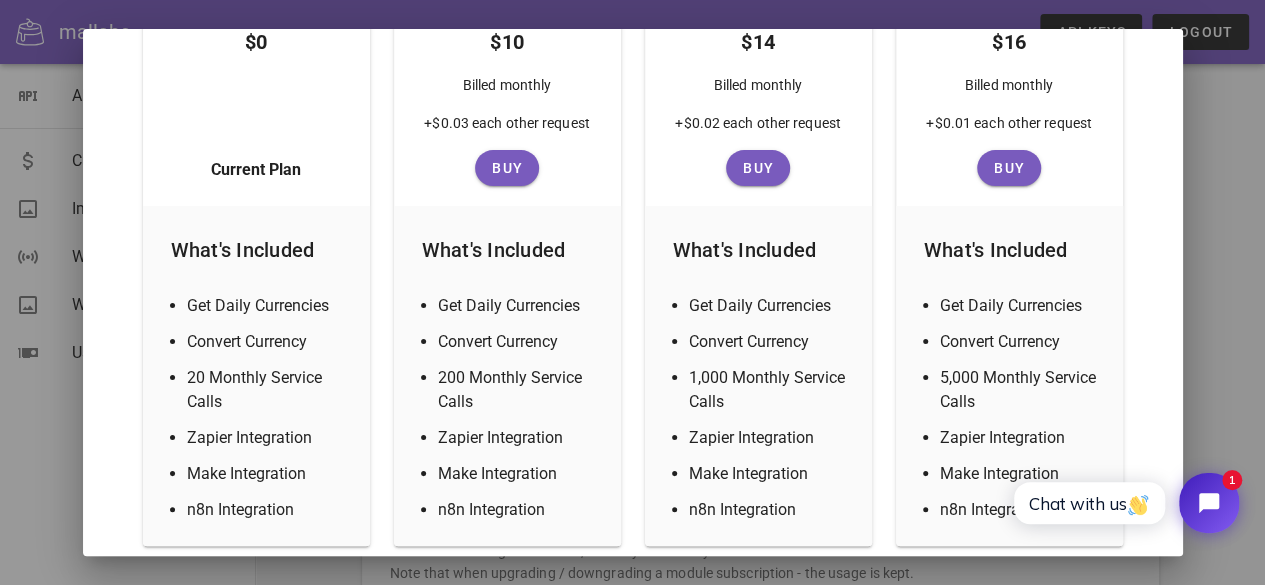 scroll, scrollTop: 557, scrollLeft: 0, axis: vertical 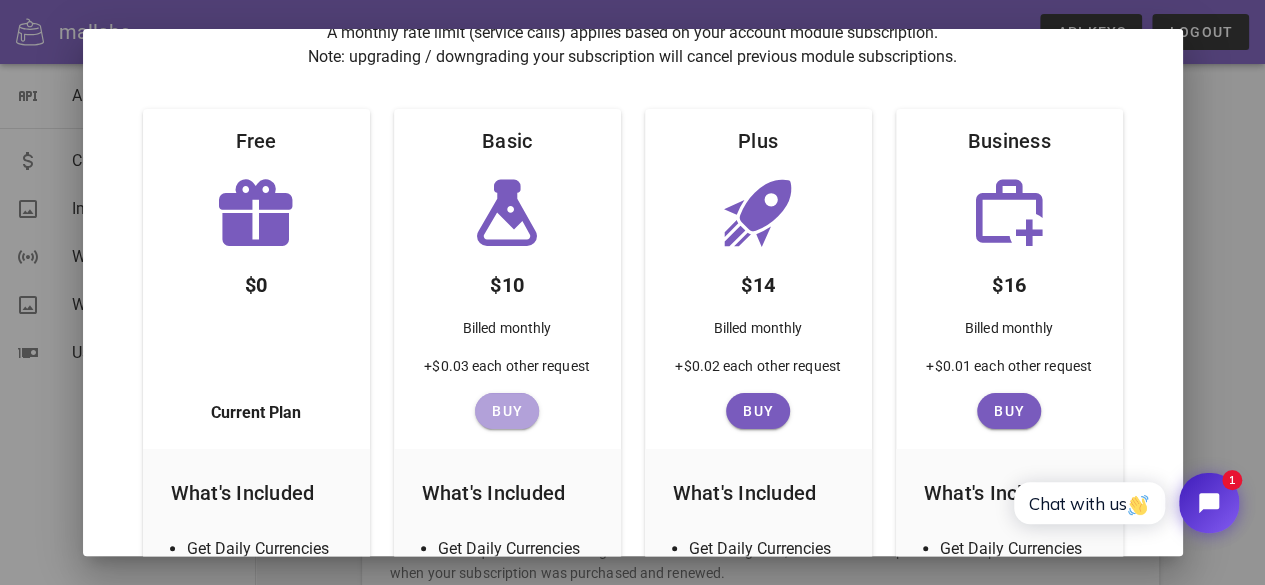 click on "Buy" at bounding box center (507, 411) 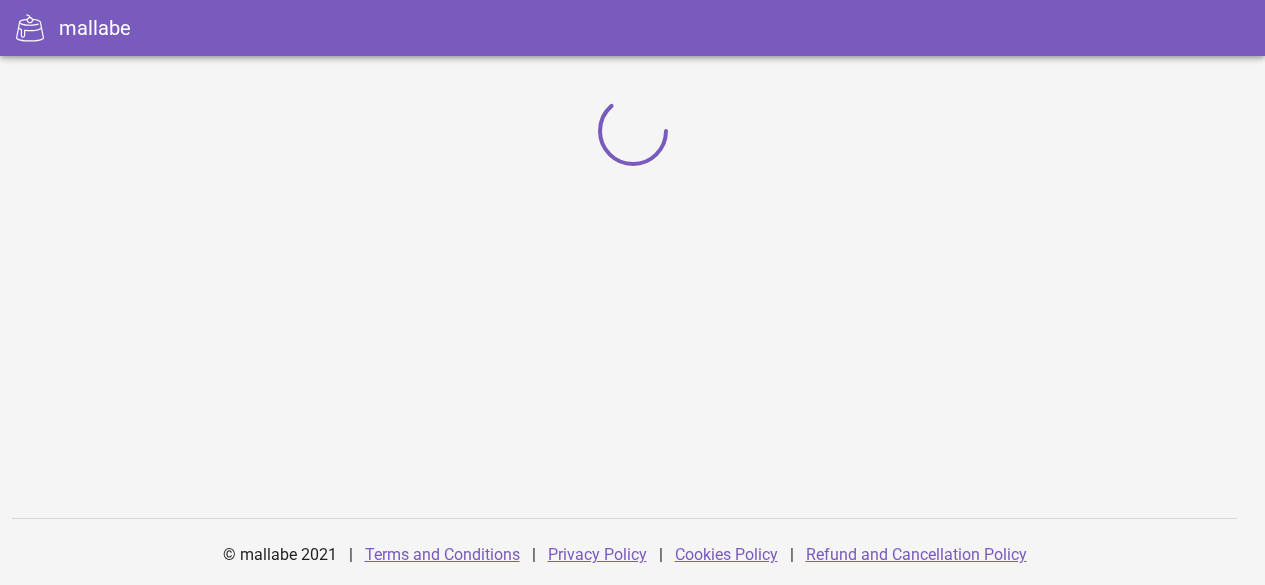 scroll, scrollTop: 0, scrollLeft: 0, axis: both 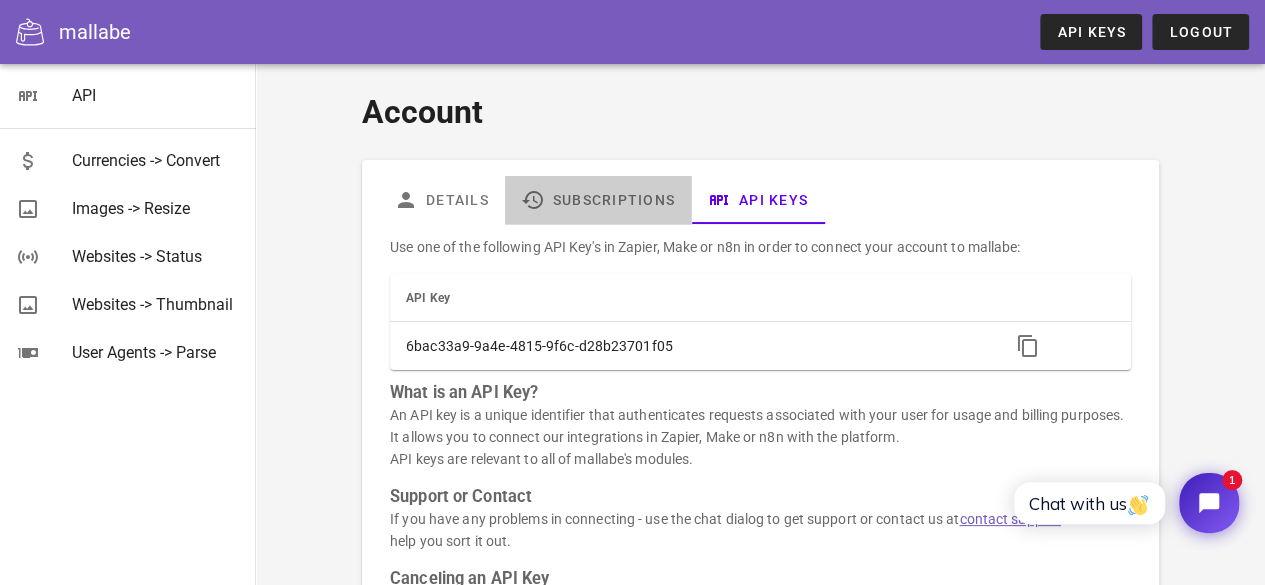 click on "Subscriptions" at bounding box center [598, 200] 